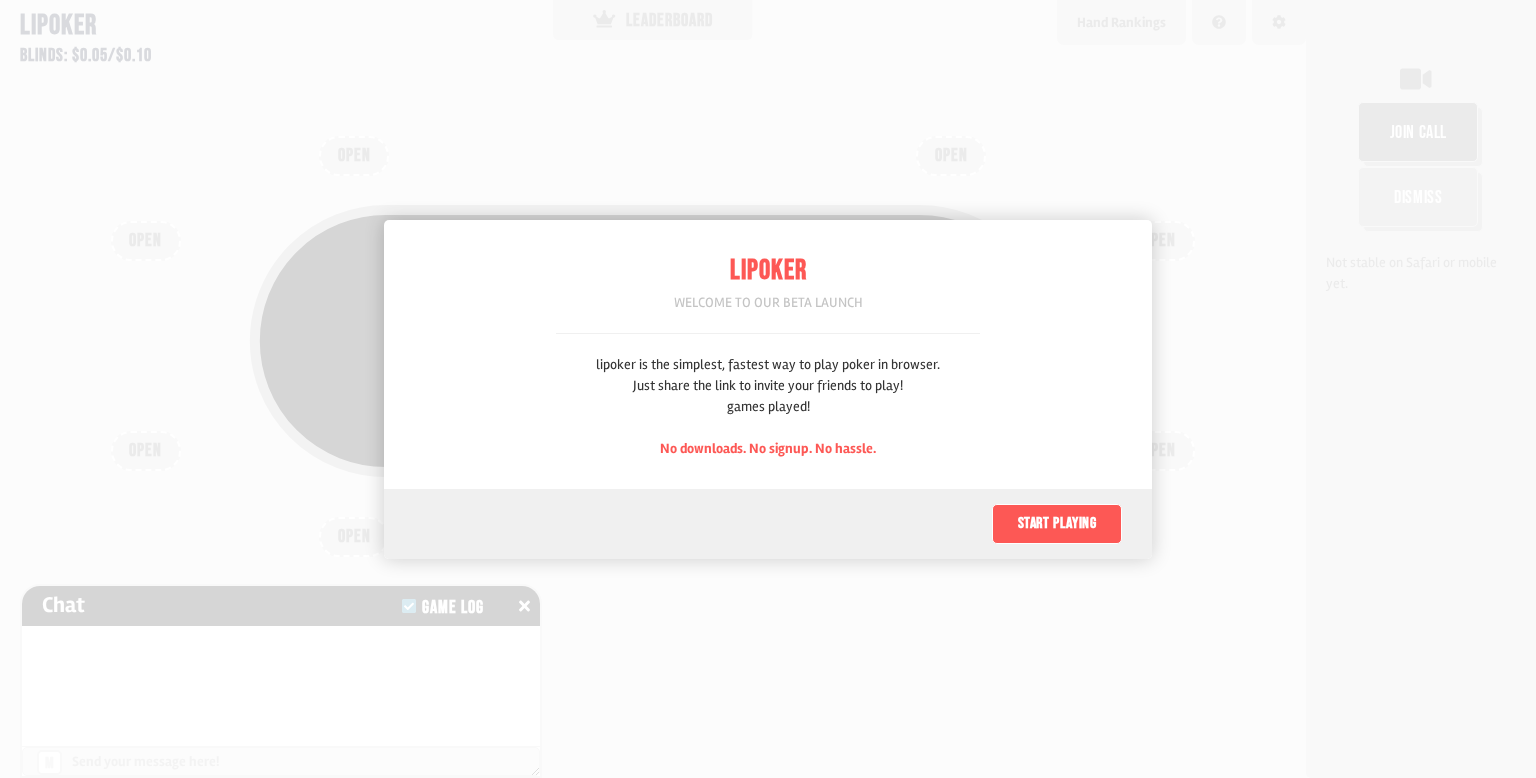 scroll, scrollTop: 0, scrollLeft: 0, axis: both 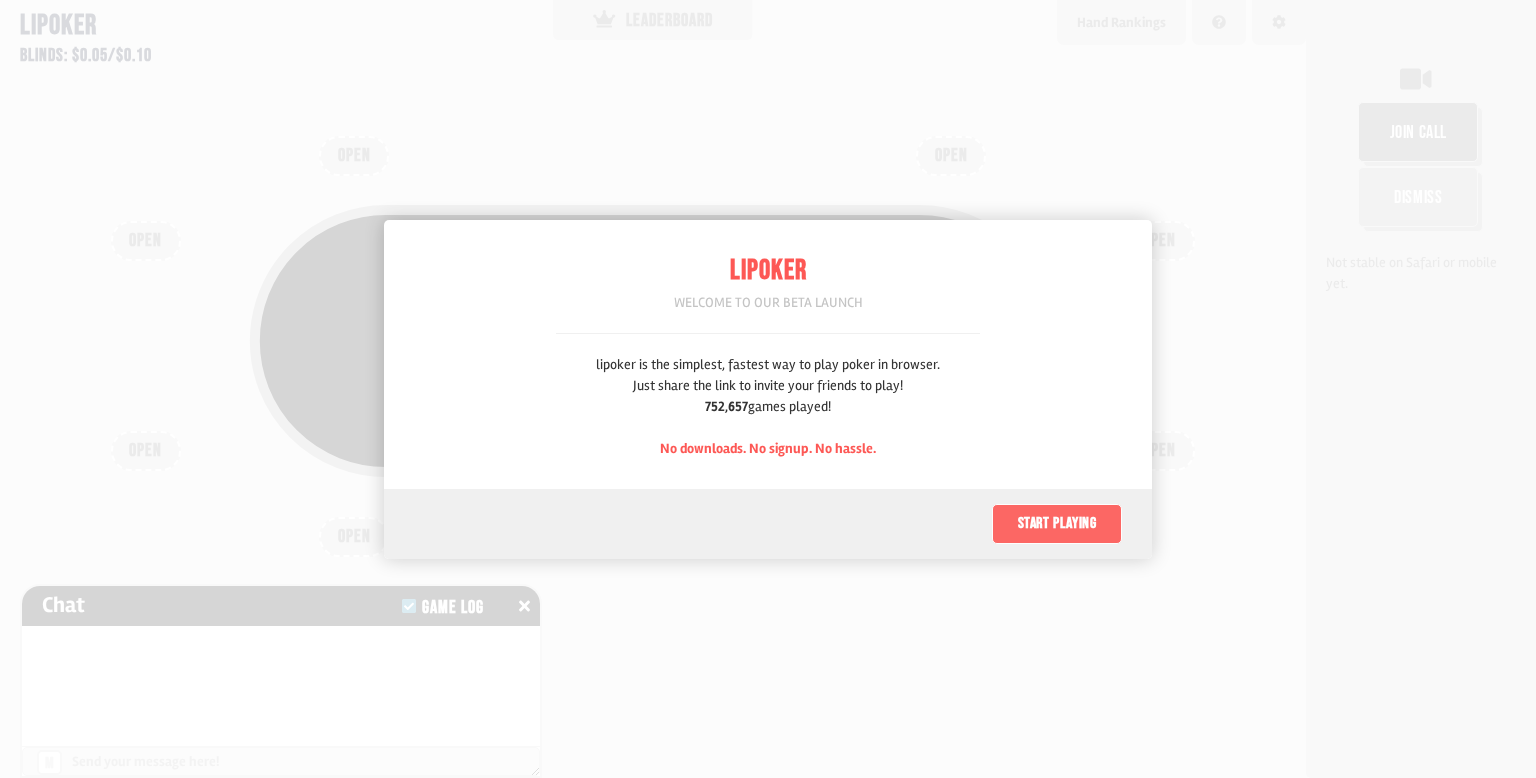 click on "Start playing" at bounding box center (1057, 524) 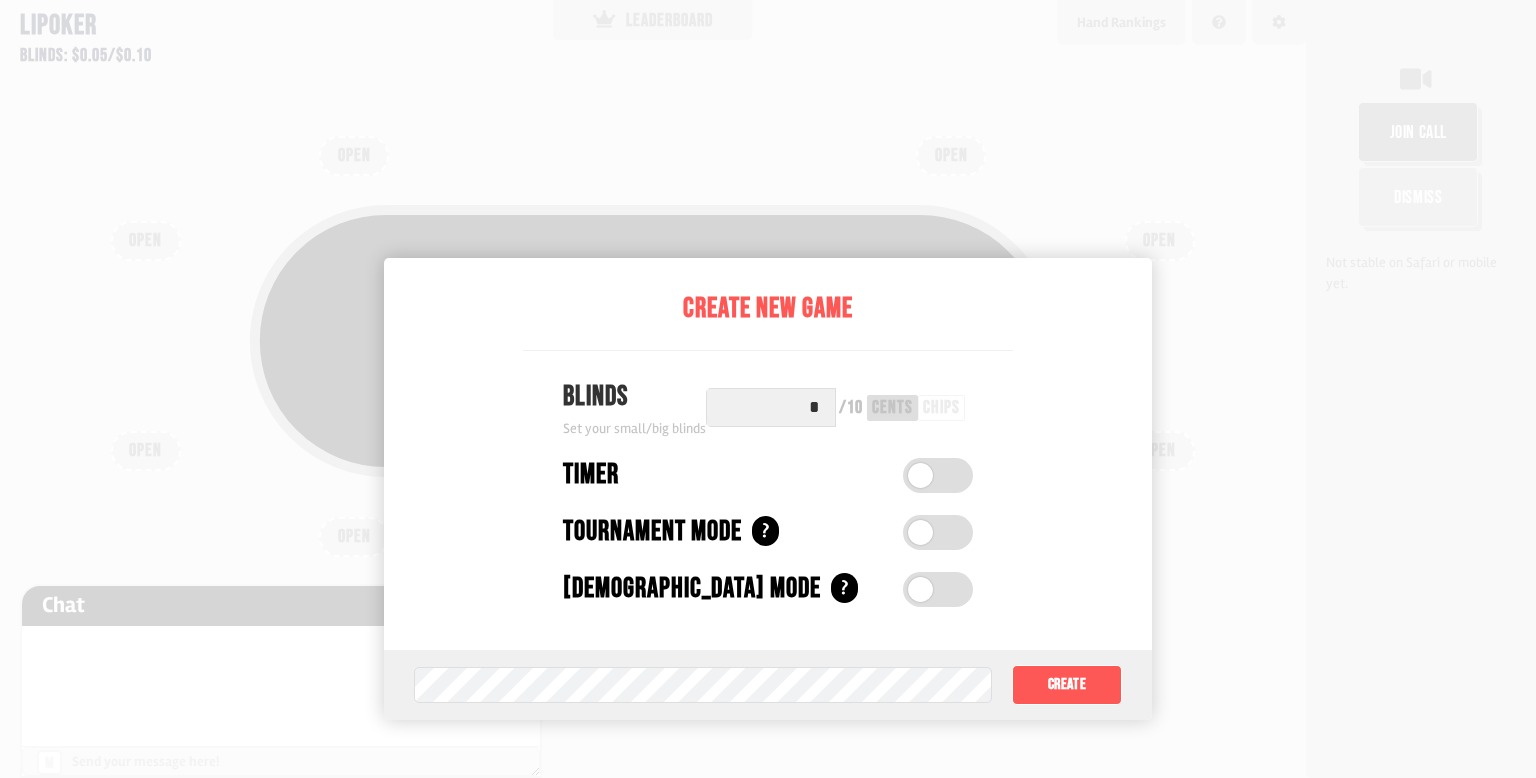 scroll, scrollTop: 100, scrollLeft: 0, axis: vertical 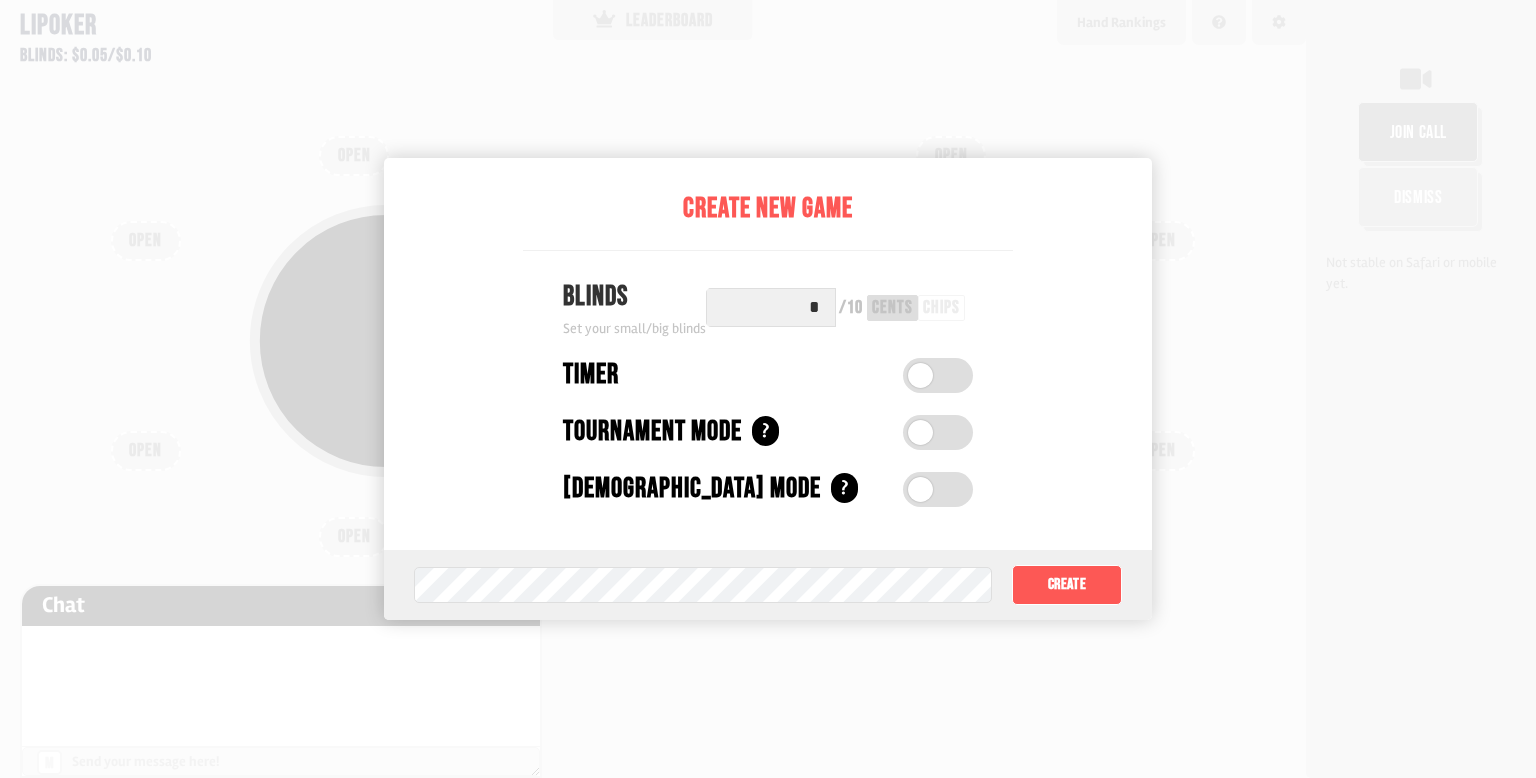 click on "*" at bounding box center (771, 307) 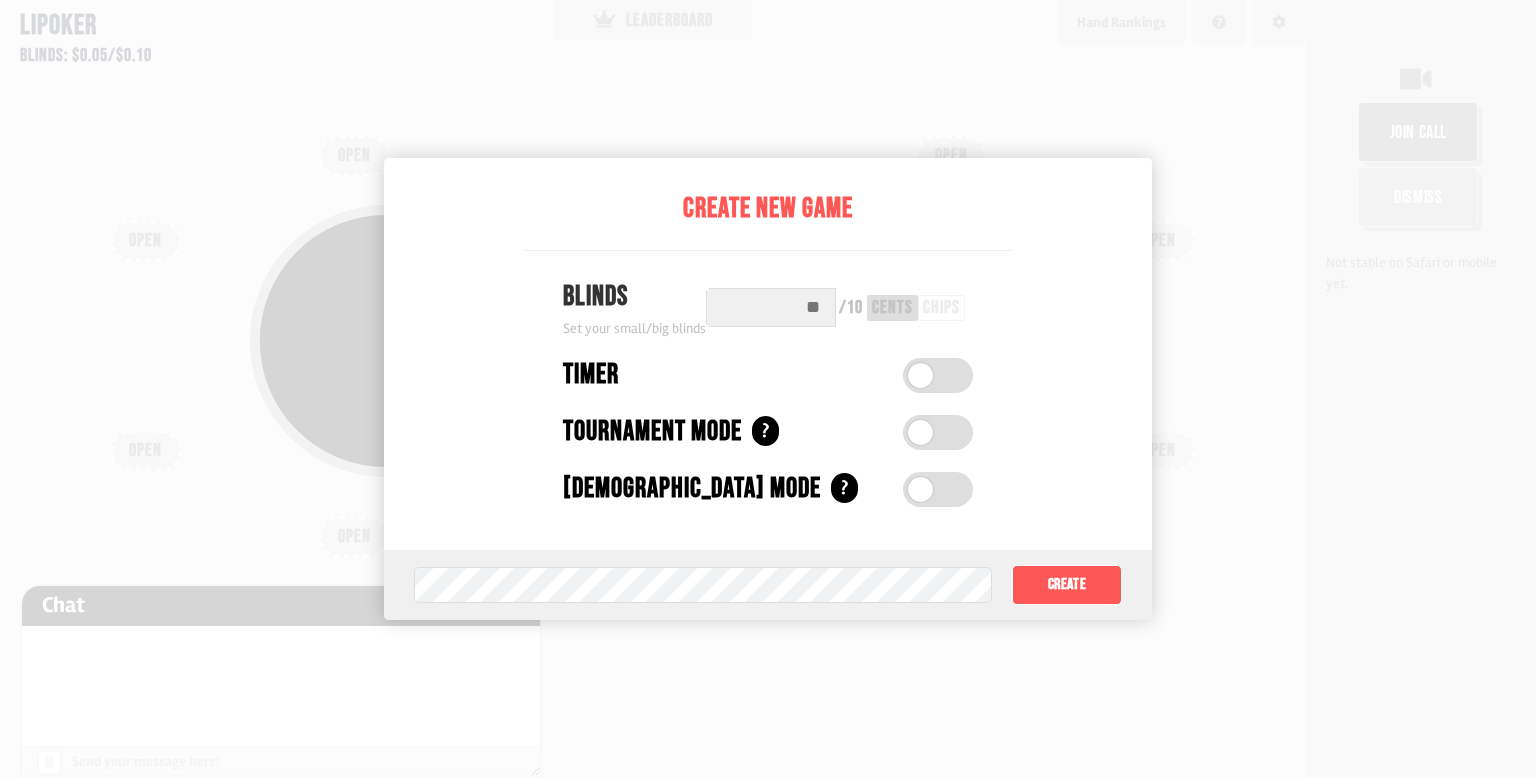 type on "*" 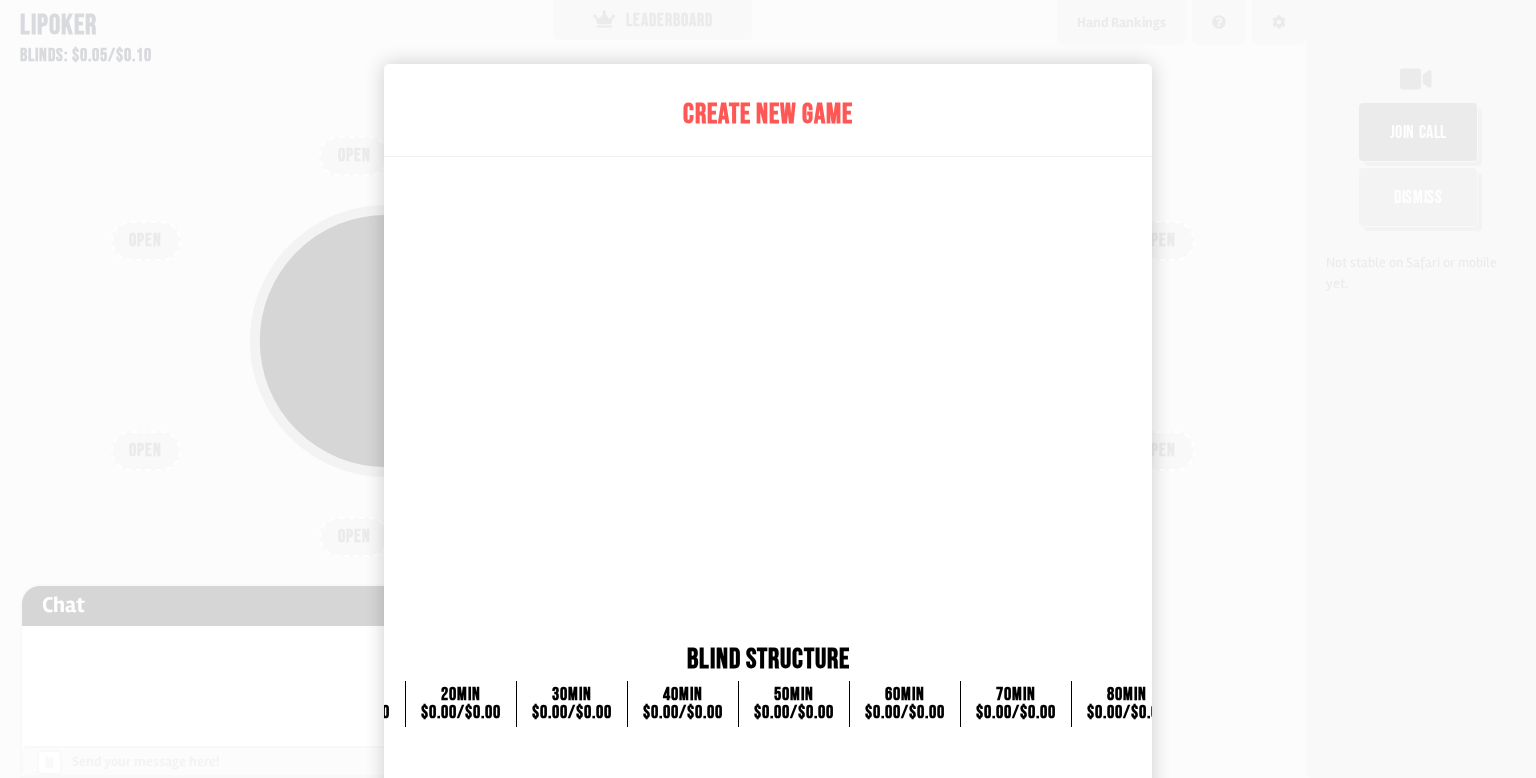 scroll, scrollTop: 200, scrollLeft: 0, axis: vertical 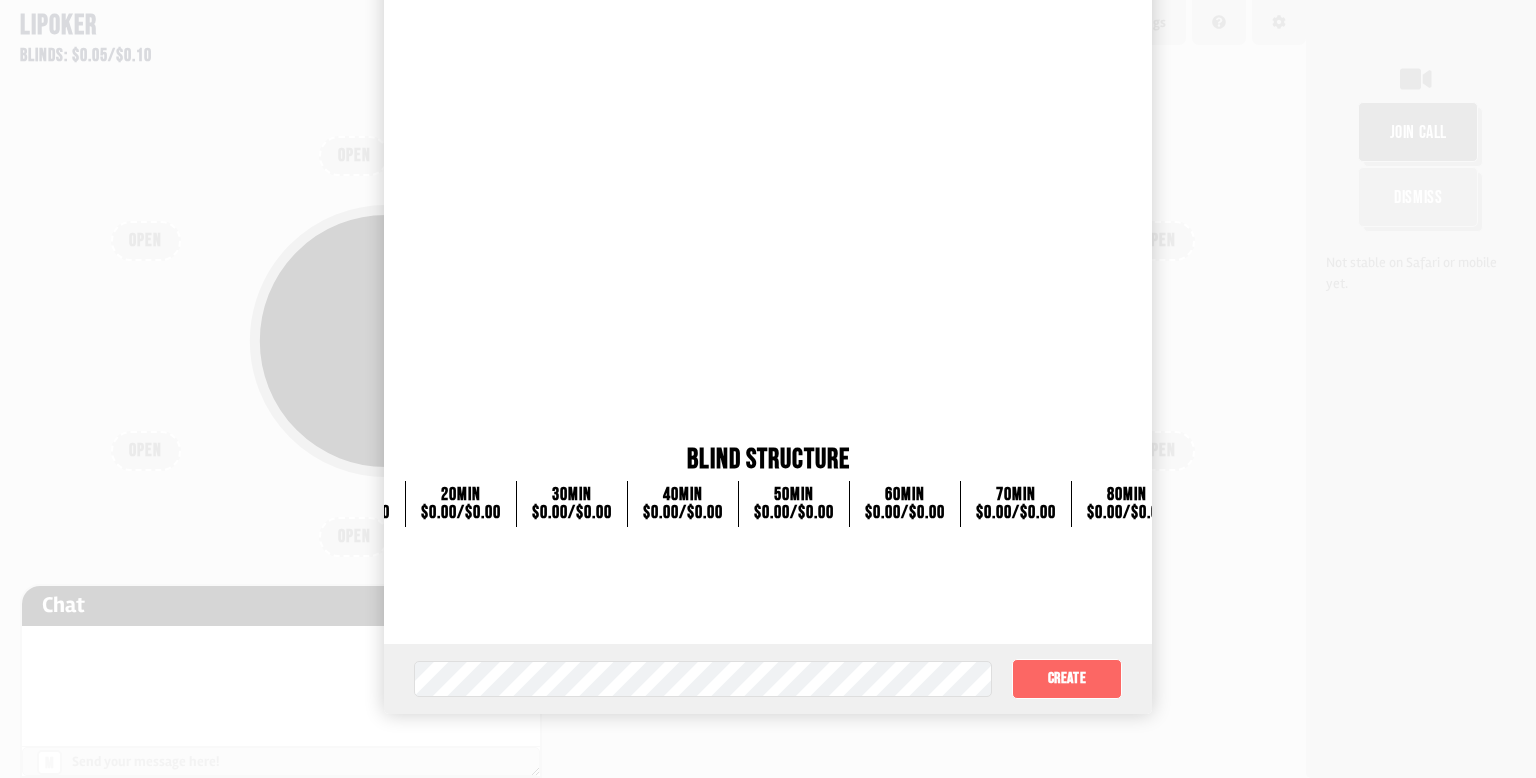 click on "Create" at bounding box center (1067, 679) 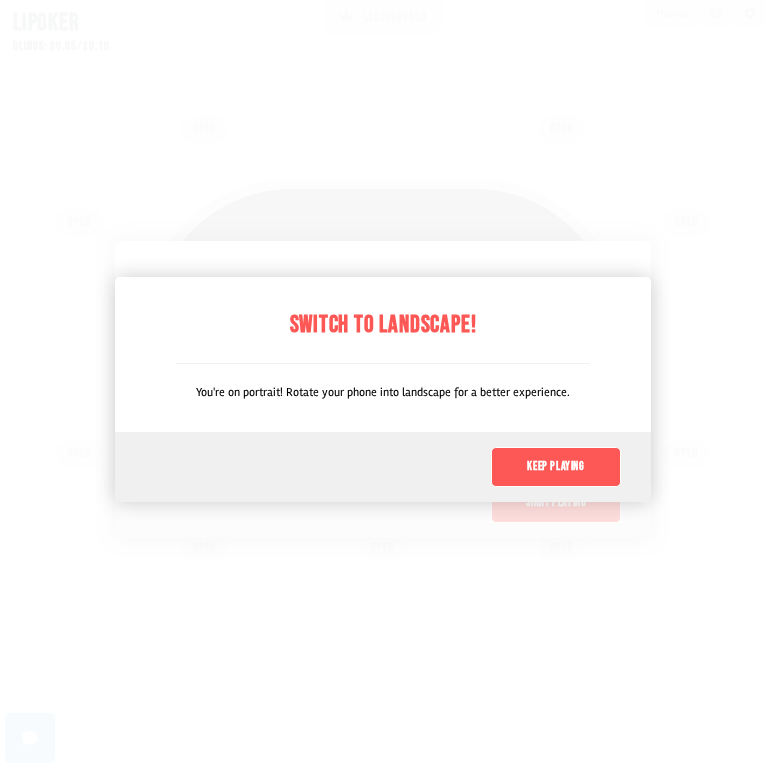 scroll, scrollTop: 0, scrollLeft: 0, axis: both 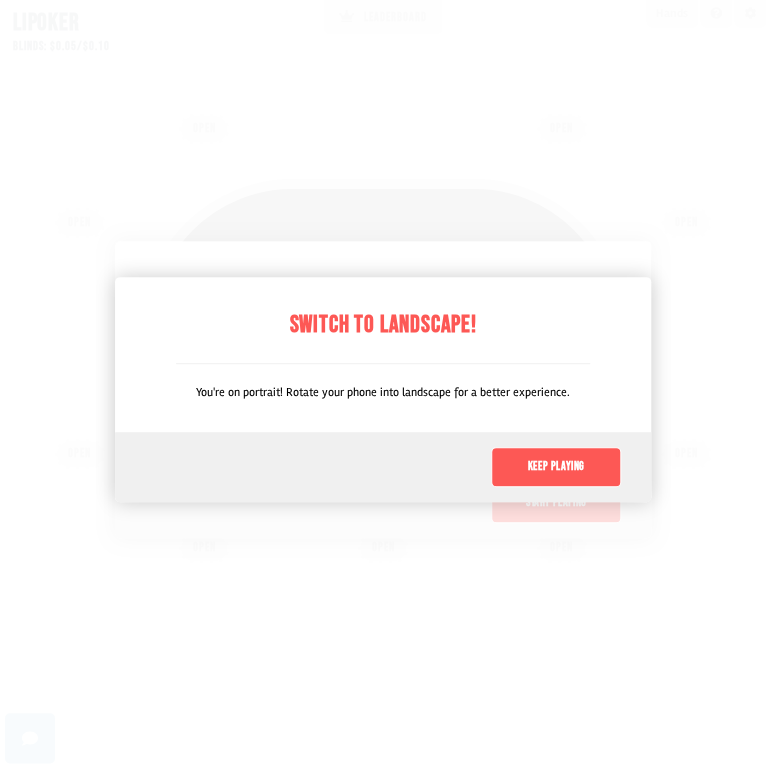 click on "Keep playing" at bounding box center [383, 467] 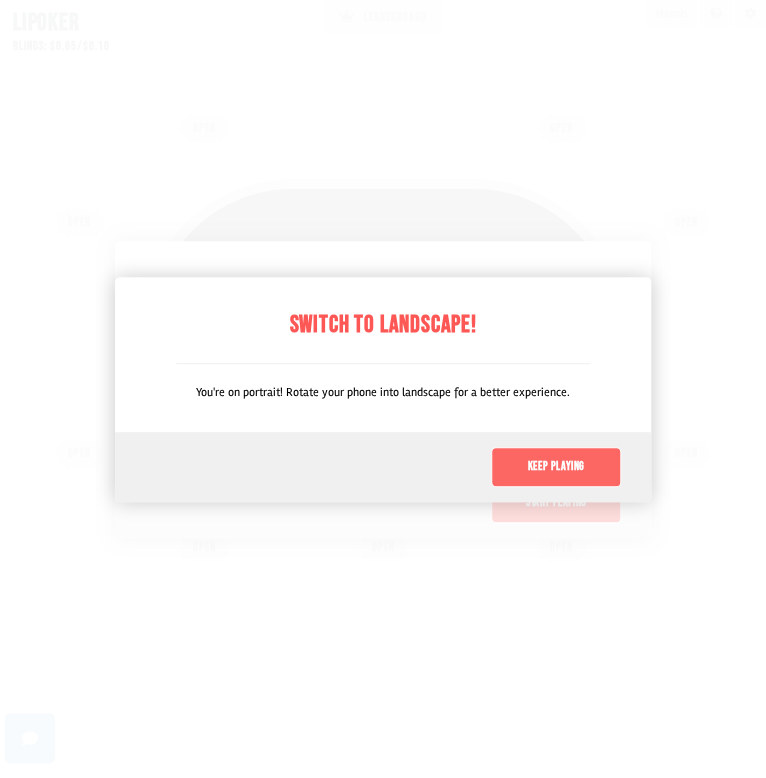 click on "Keep playing" at bounding box center (556, 467) 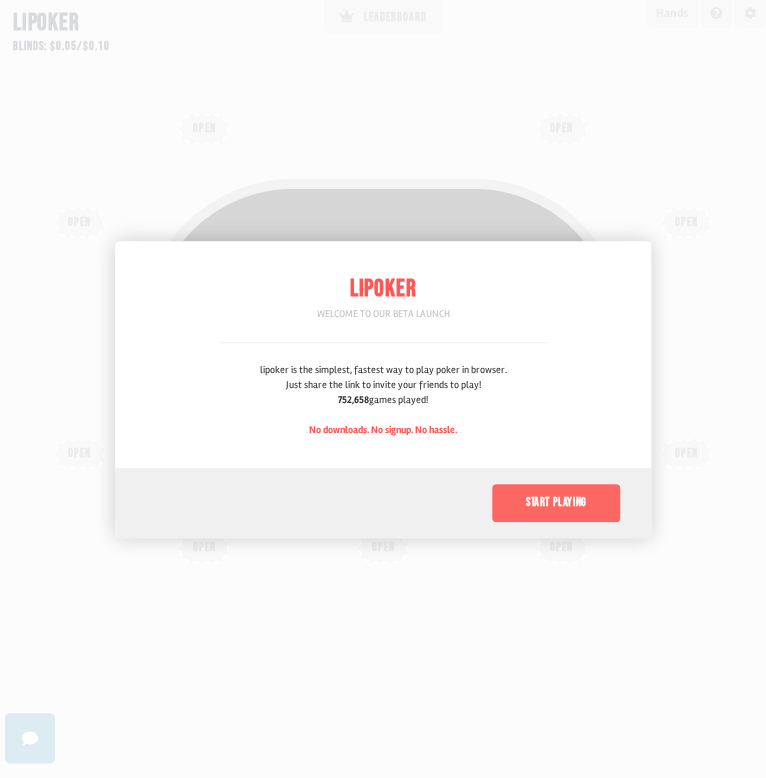 click on "Start playing" at bounding box center [556, 503] 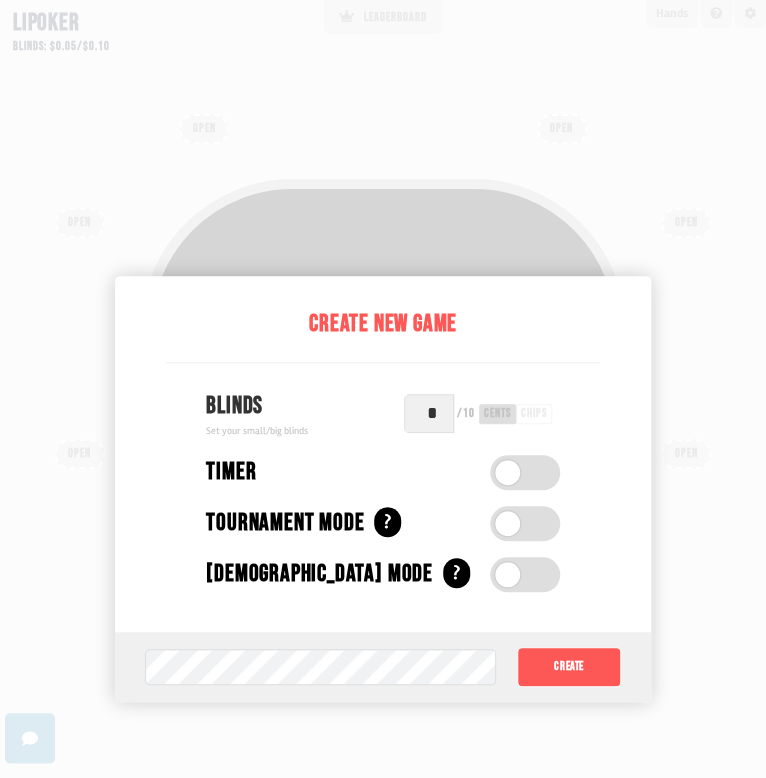 click on "Create New Game Blinds Set your small/big blinds * / 10   cents chips Timer Timer (seconds) Set amount of time per turn ** Tournament Mode ? Automatic Buy-in (dollars) Set automatic buy-in amount ***** Increasing Blinds (minutes) Set increasing blinds time interval ** Blind Structure < 0  min $0.05 / $0.10 10  min $0.10 / $0.20 20  min $0.15 / $0.30 30  min $0.25 / $0.50 40  min $0.50 / $1.00 50  min $0.75 / $1.50 60  min $1.25 / $2.50 70  min $2.50 / $5.00 80  min $3.75 / $7.50 90  min $5.00 / $10.00 100  min $7.50 / $15.00 110  min $10.00 / $20.00 > God Mode ? Game password (optional) Create" at bounding box center [383, 489] 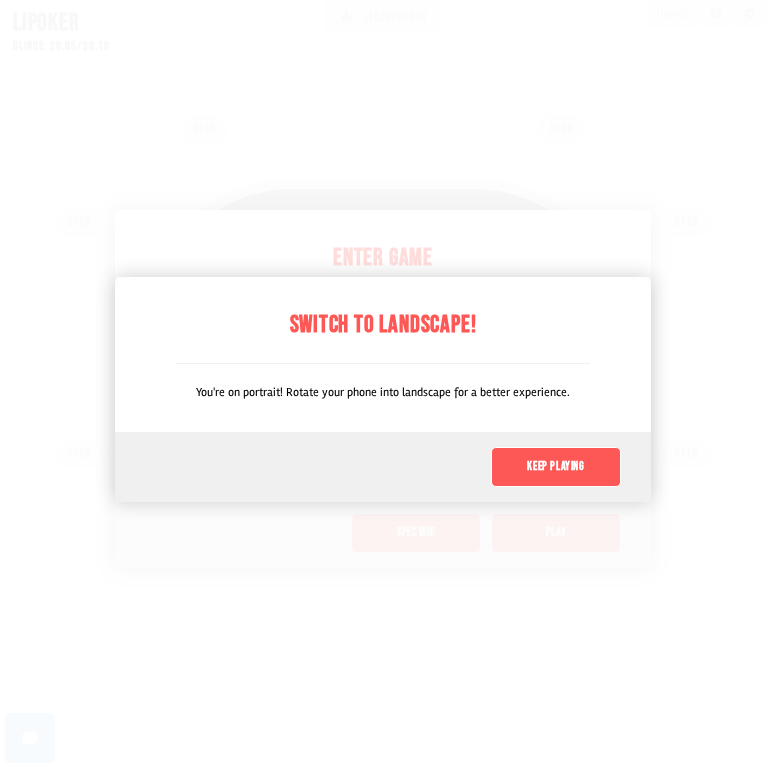 scroll, scrollTop: 0, scrollLeft: 0, axis: both 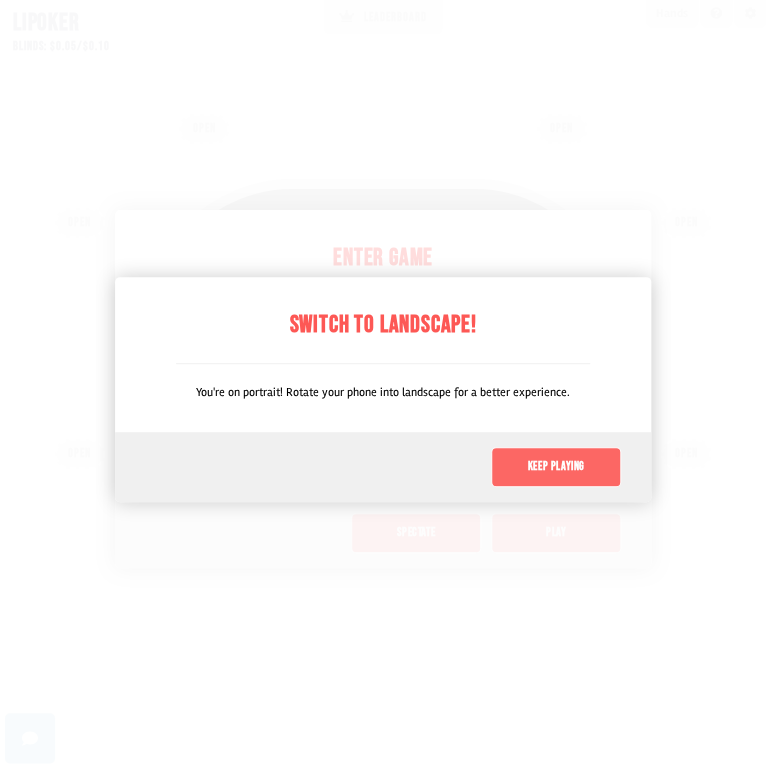 click on "Keep playing" at bounding box center (556, 467) 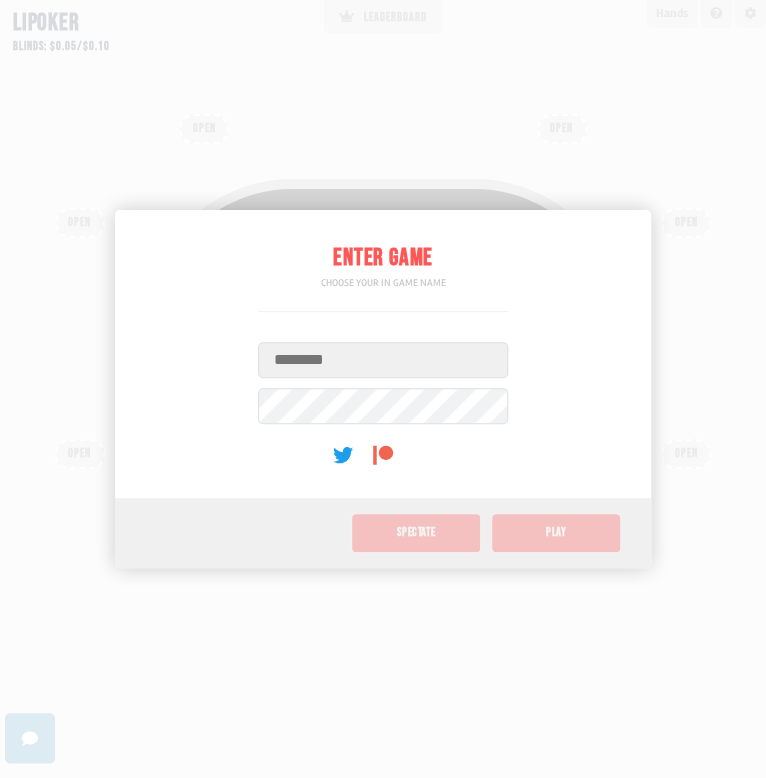 click on "Username" at bounding box center (383, 360) 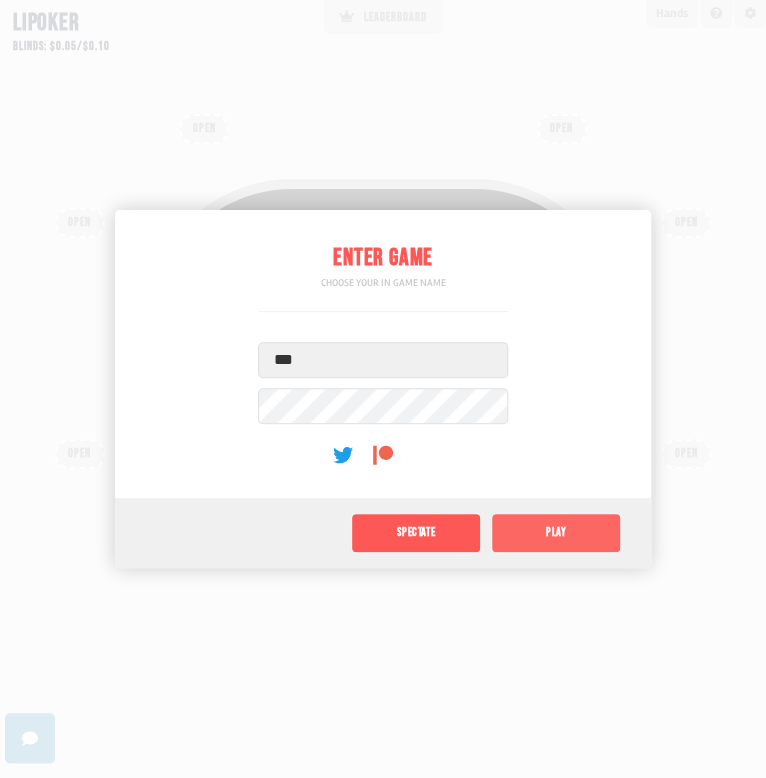 type on "***" 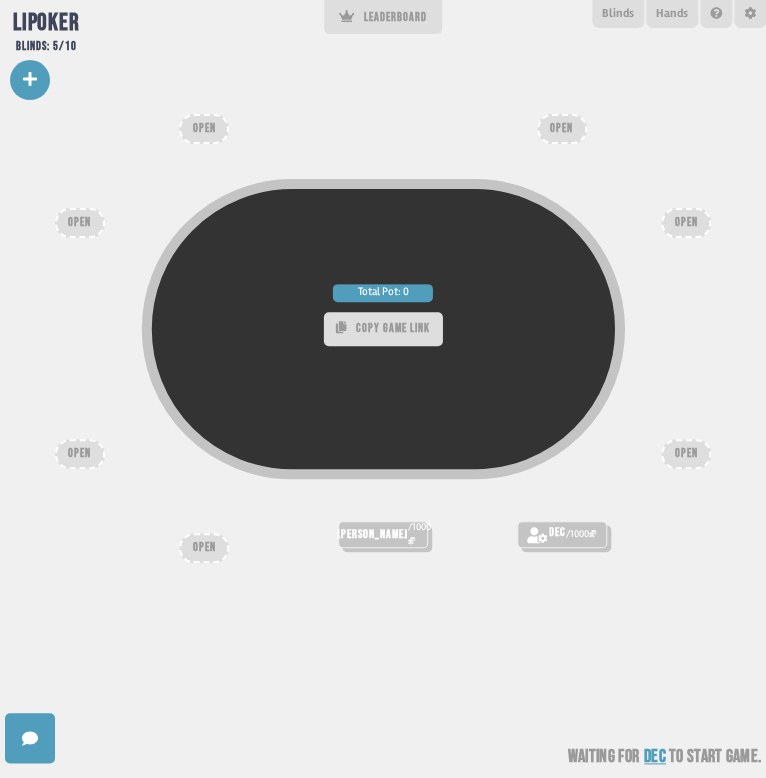 click 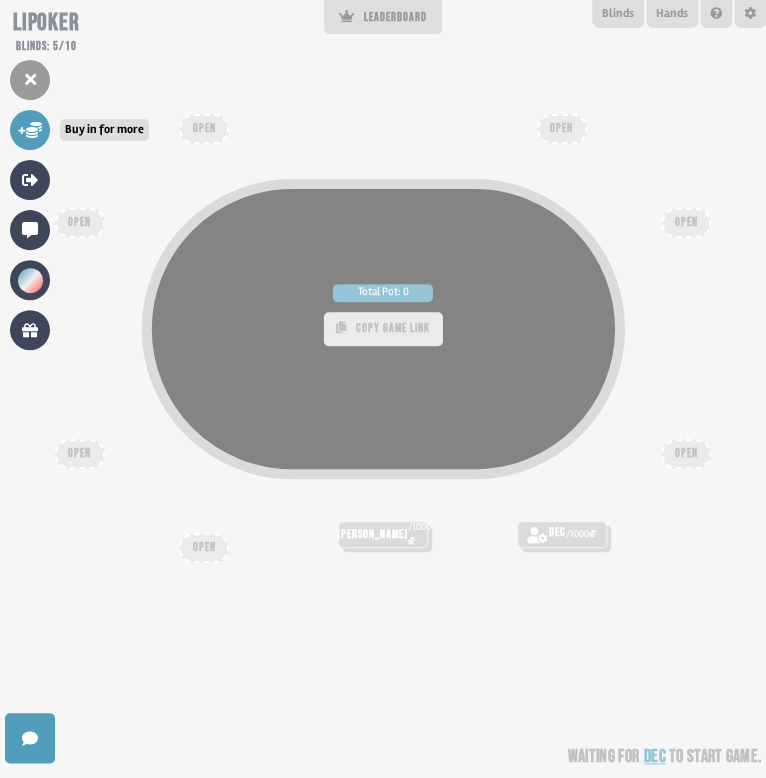 click on "+" at bounding box center [30, 130] 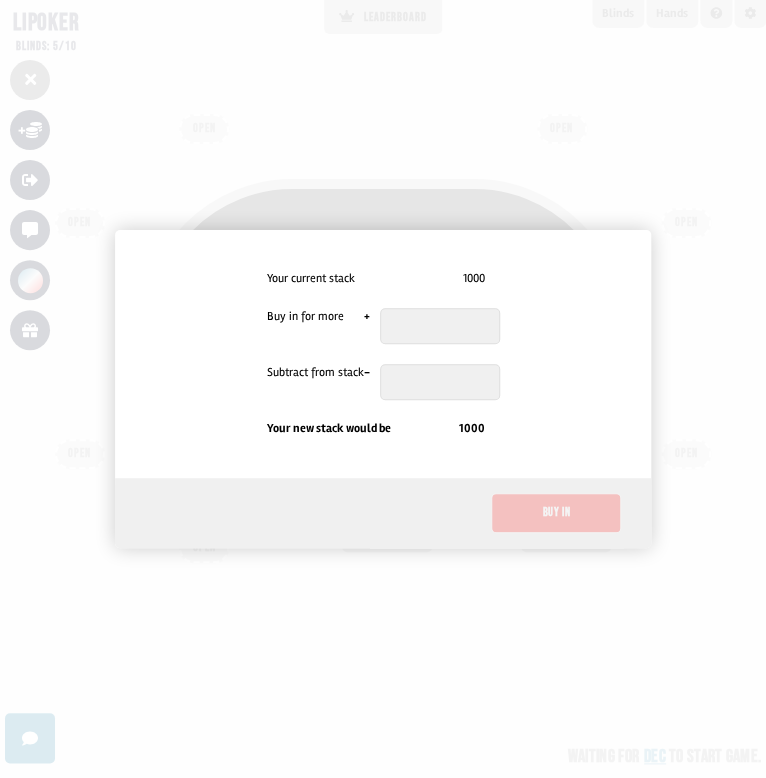 click at bounding box center (383, 389) 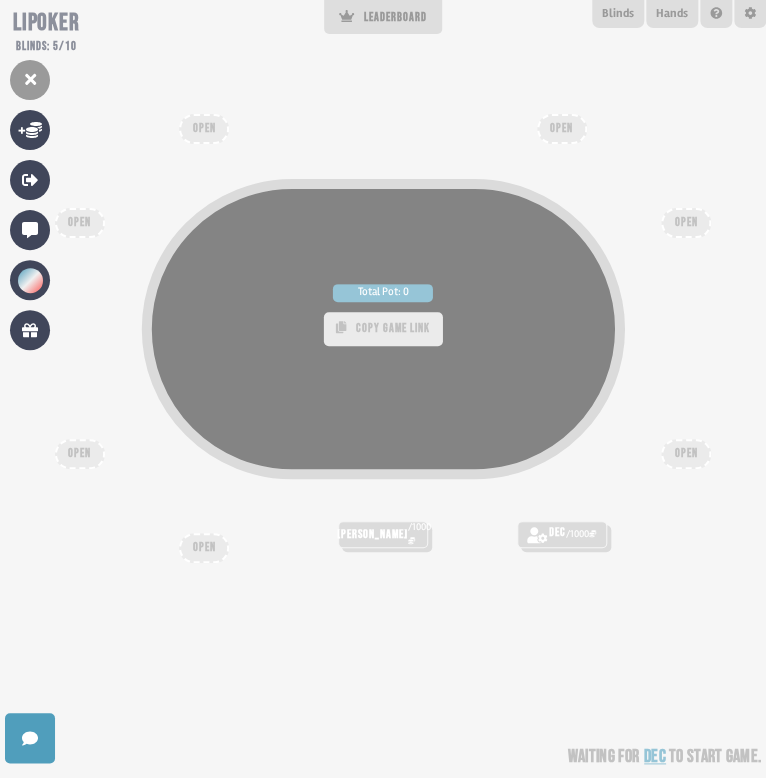 click at bounding box center [383, 389] 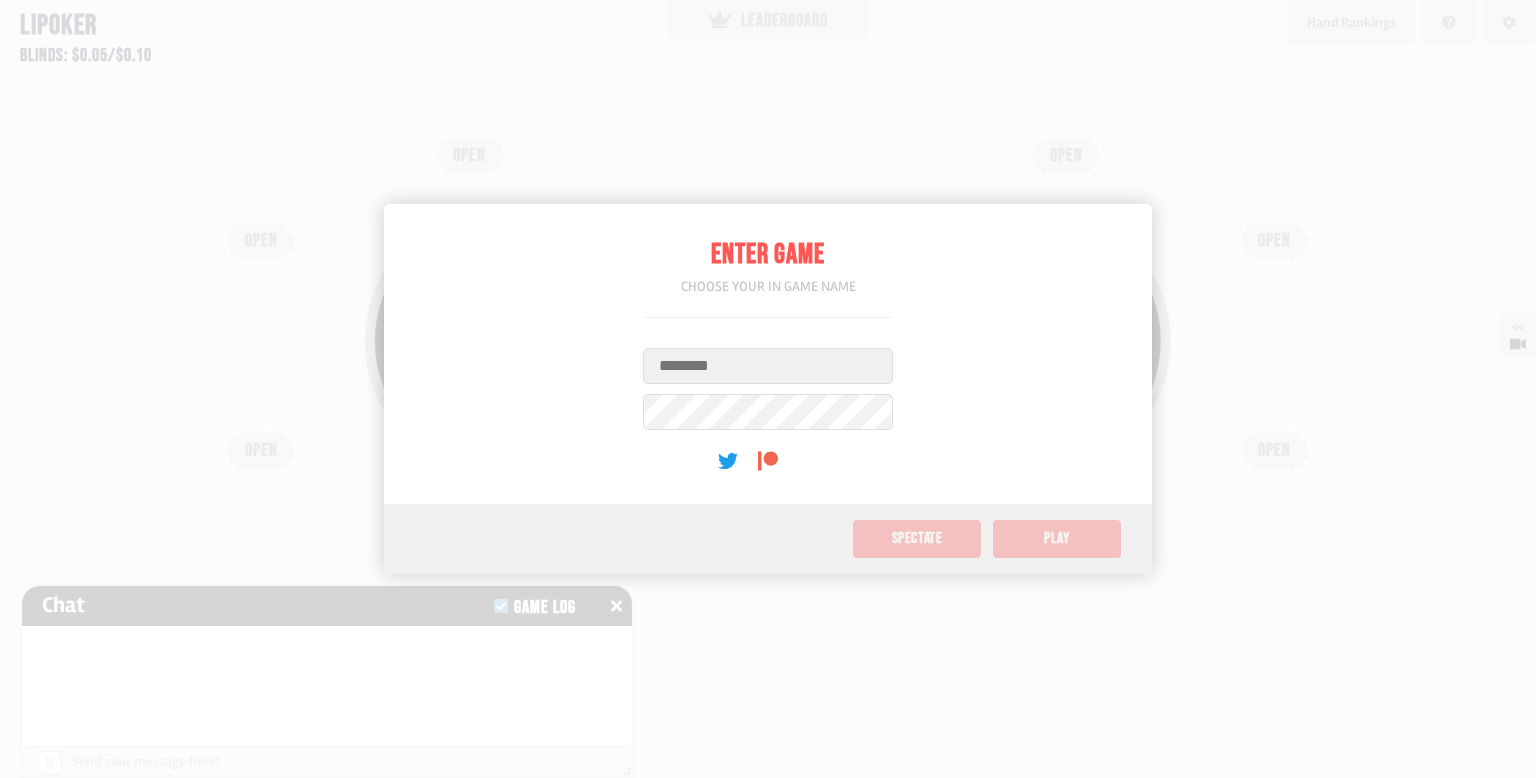 scroll, scrollTop: 0, scrollLeft: 0, axis: both 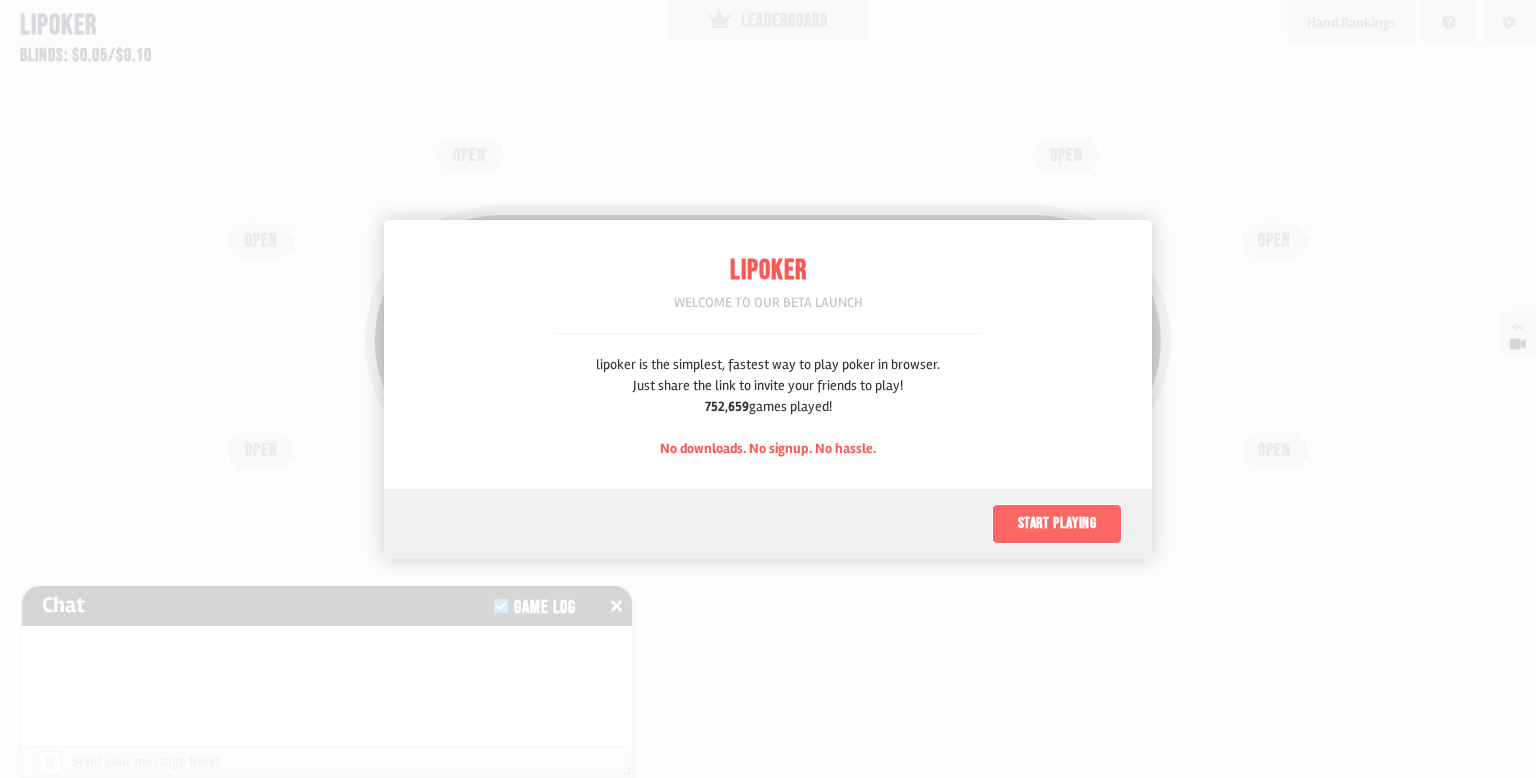 click on "Start playing" at bounding box center [1057, 524] 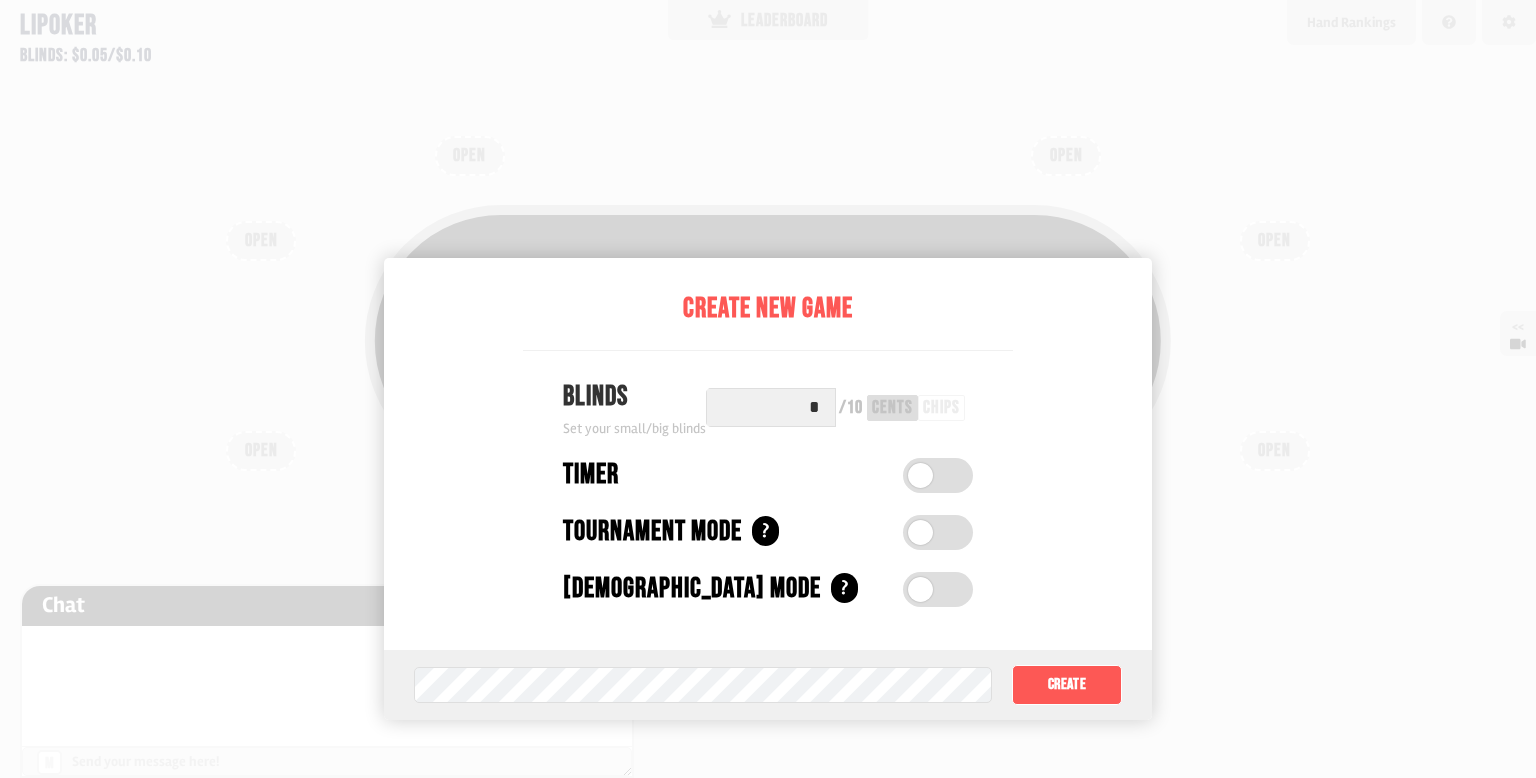 scroll, scrollTop: 100, scrollLeft: 0, axis: vertical 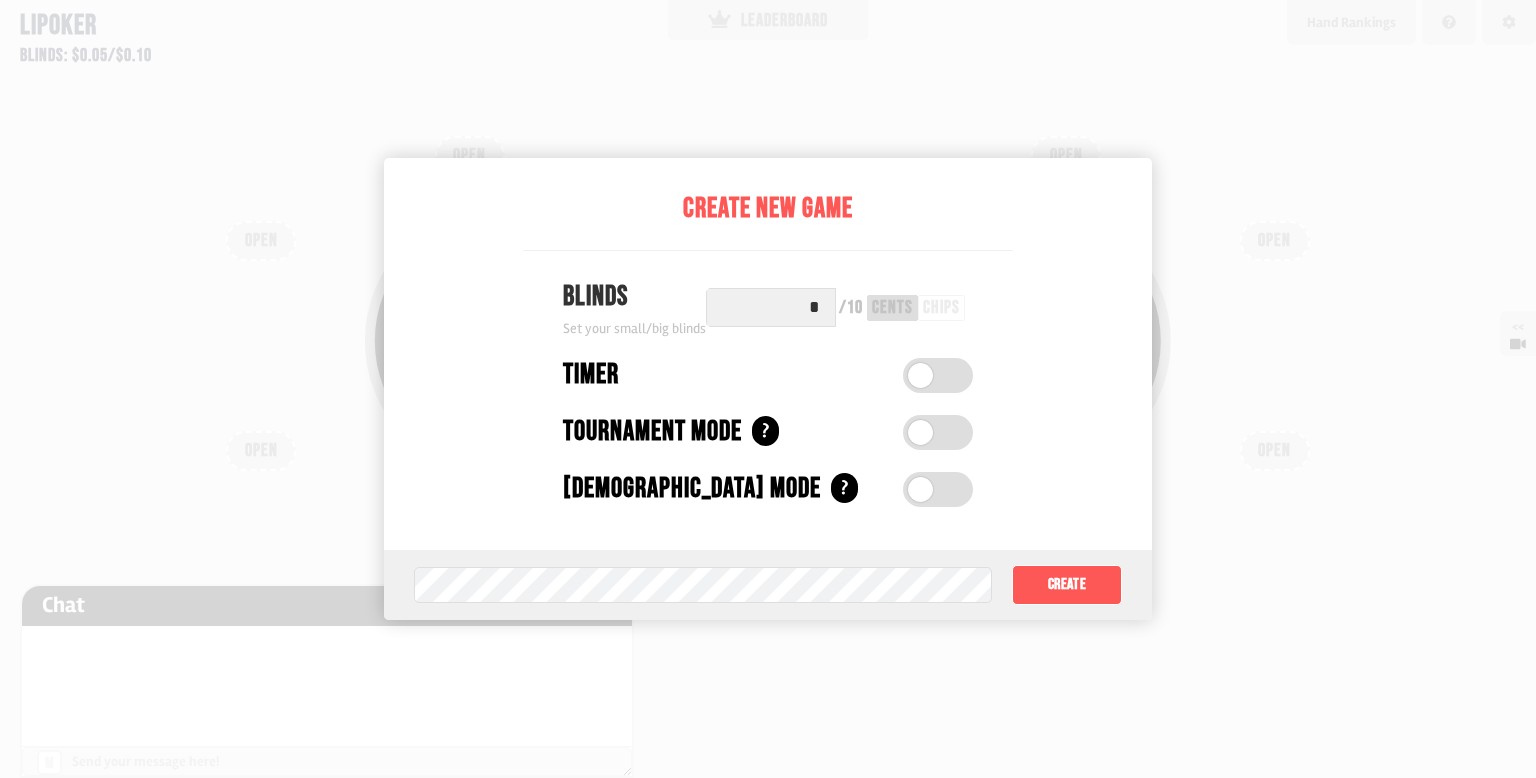 click on "*" at bounding box center (771, 307) 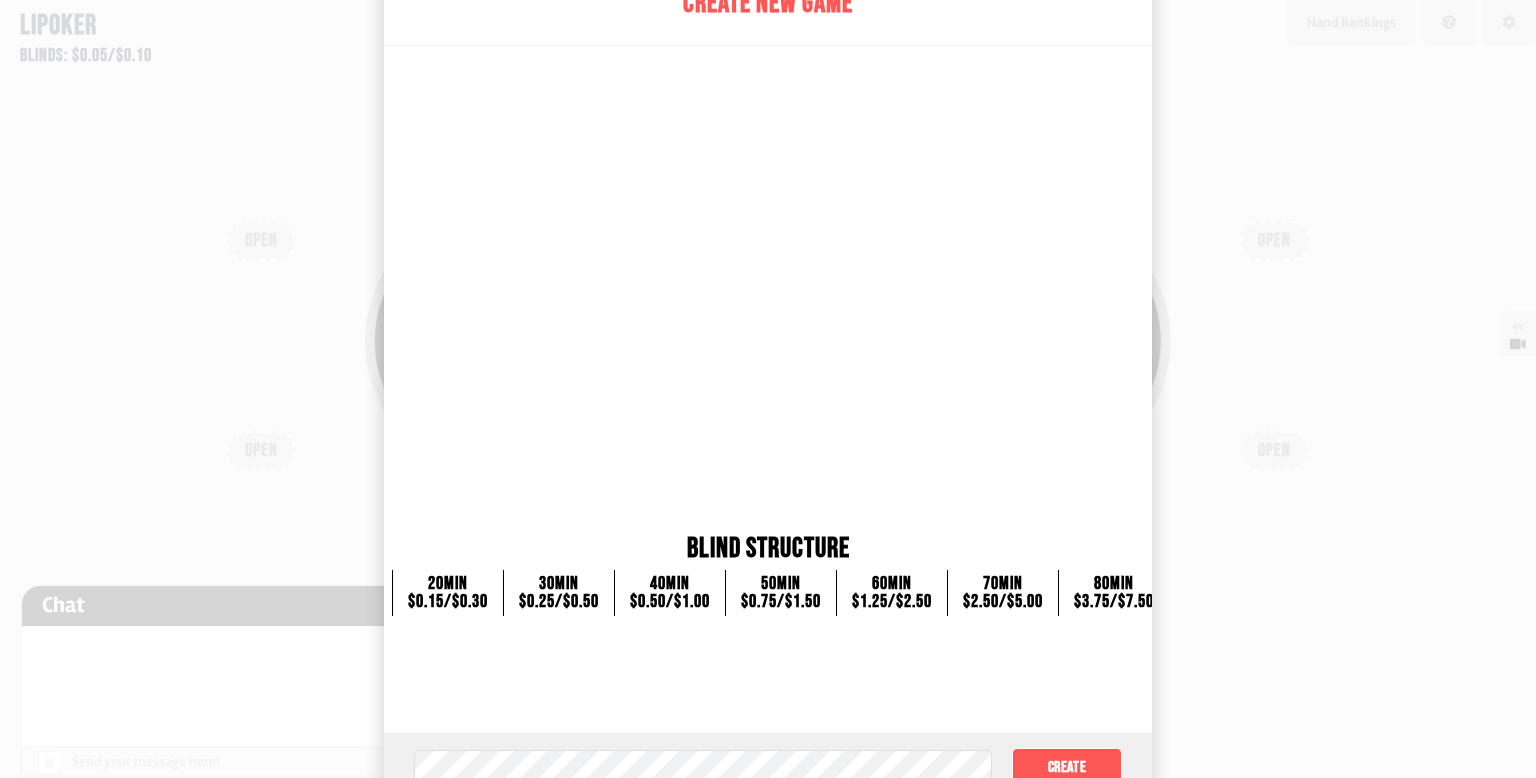 scroll, scrollTop: 108, scrollLeft: 0, axis: vertical 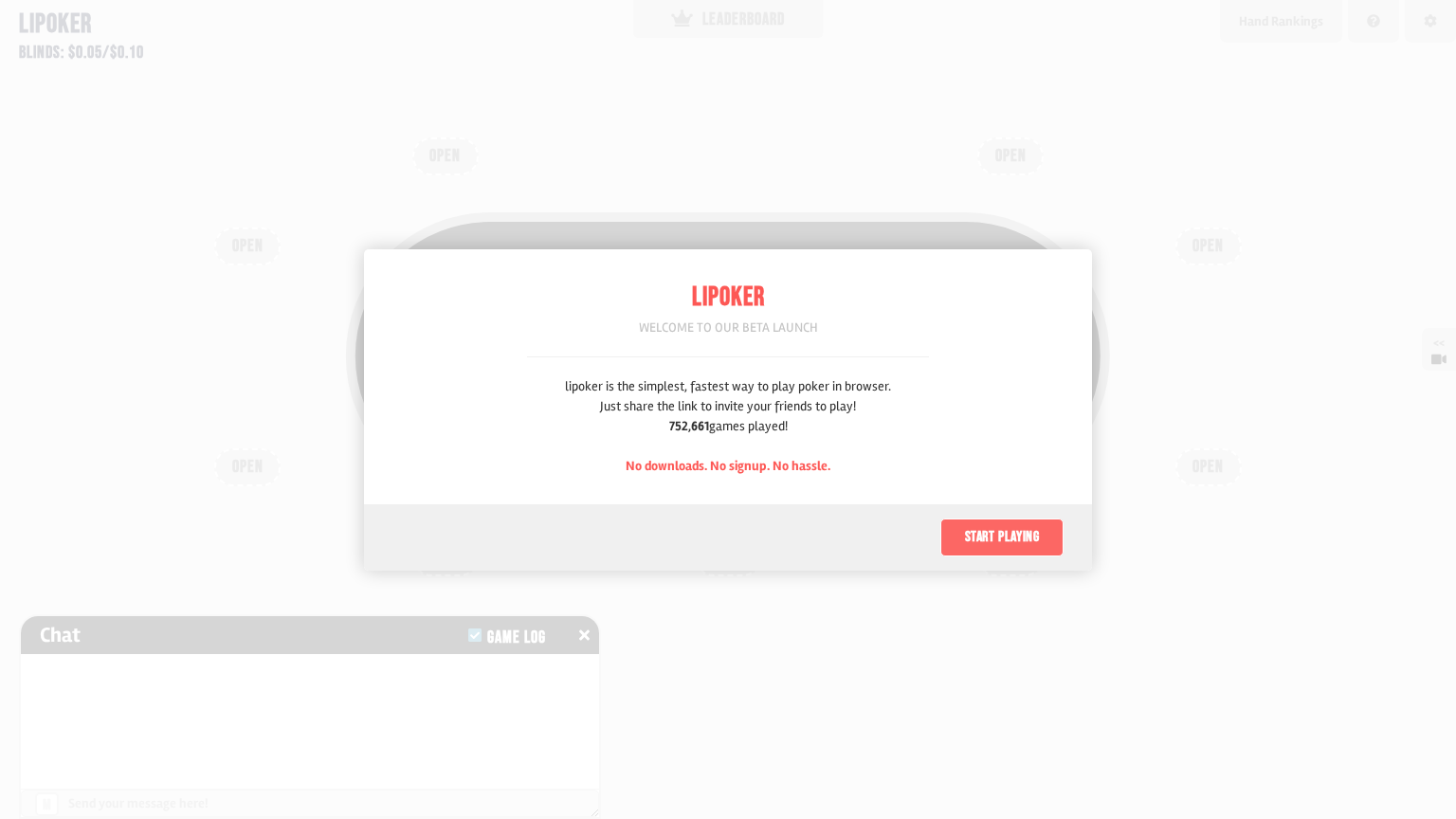 click on "Start playing" at bounding box center (1002, 537) 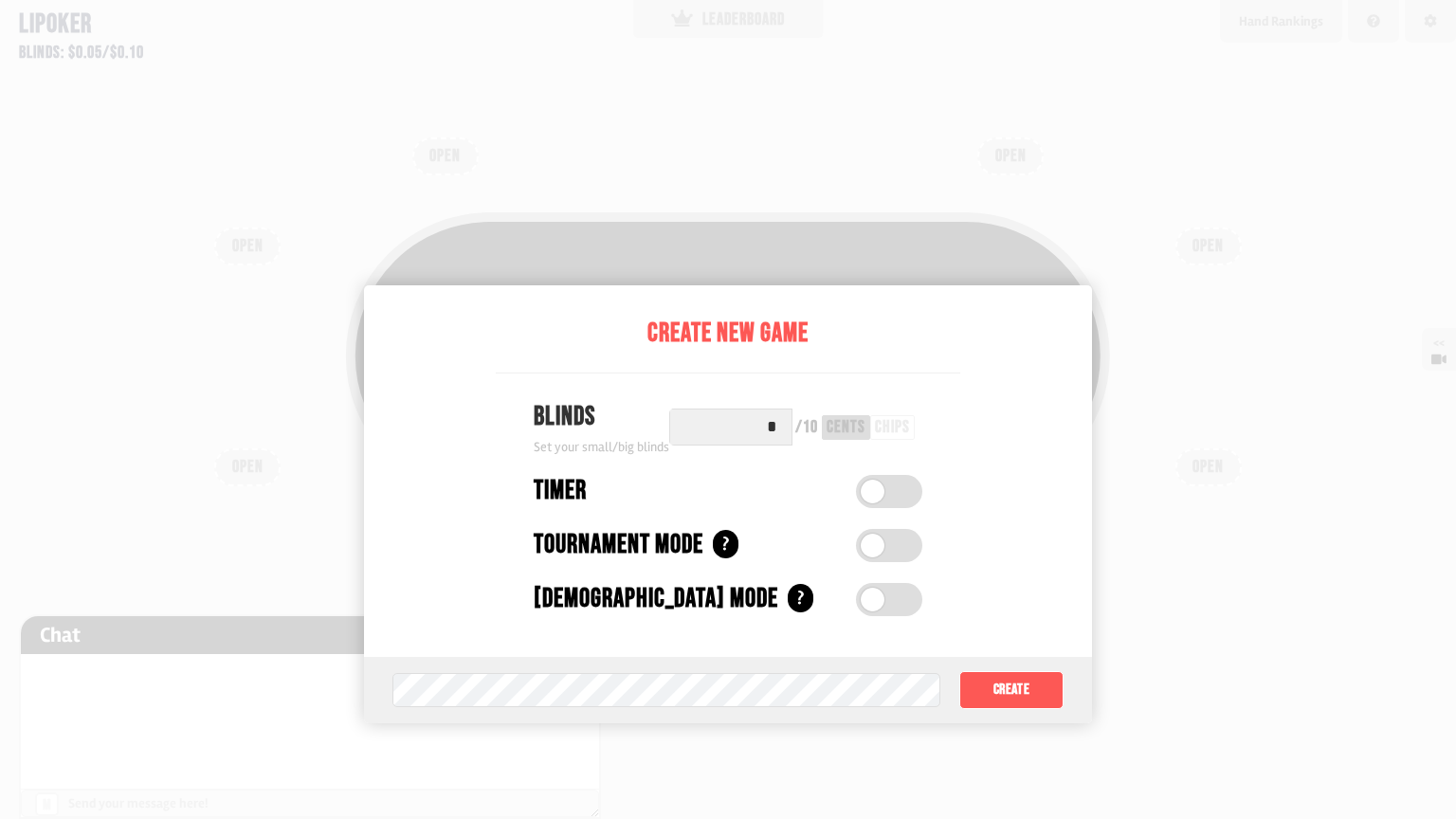 scroll, scrollTop: 95, scrollLeft: 0, axis: vertical 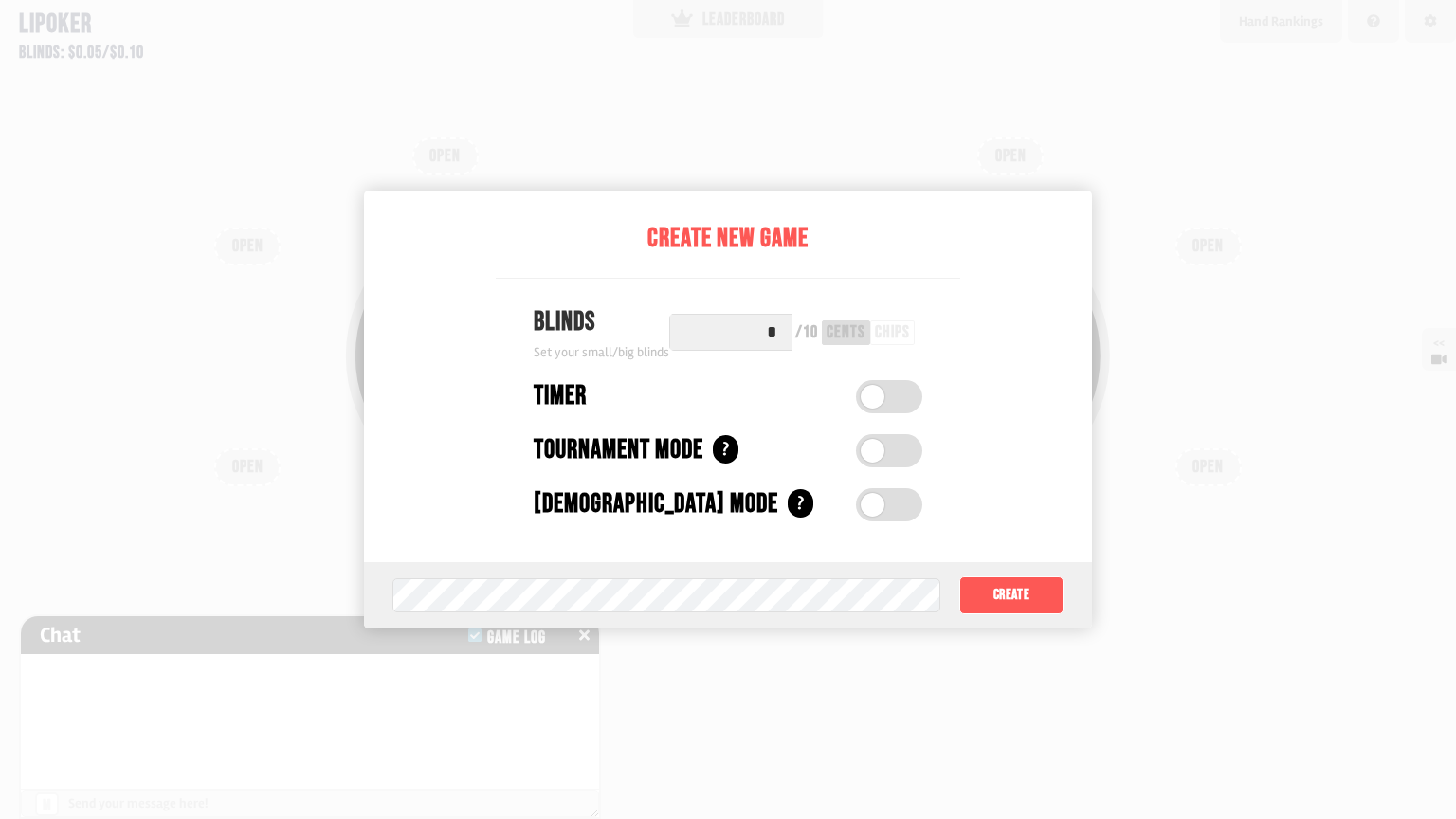 click at bounding box center [889, 396] 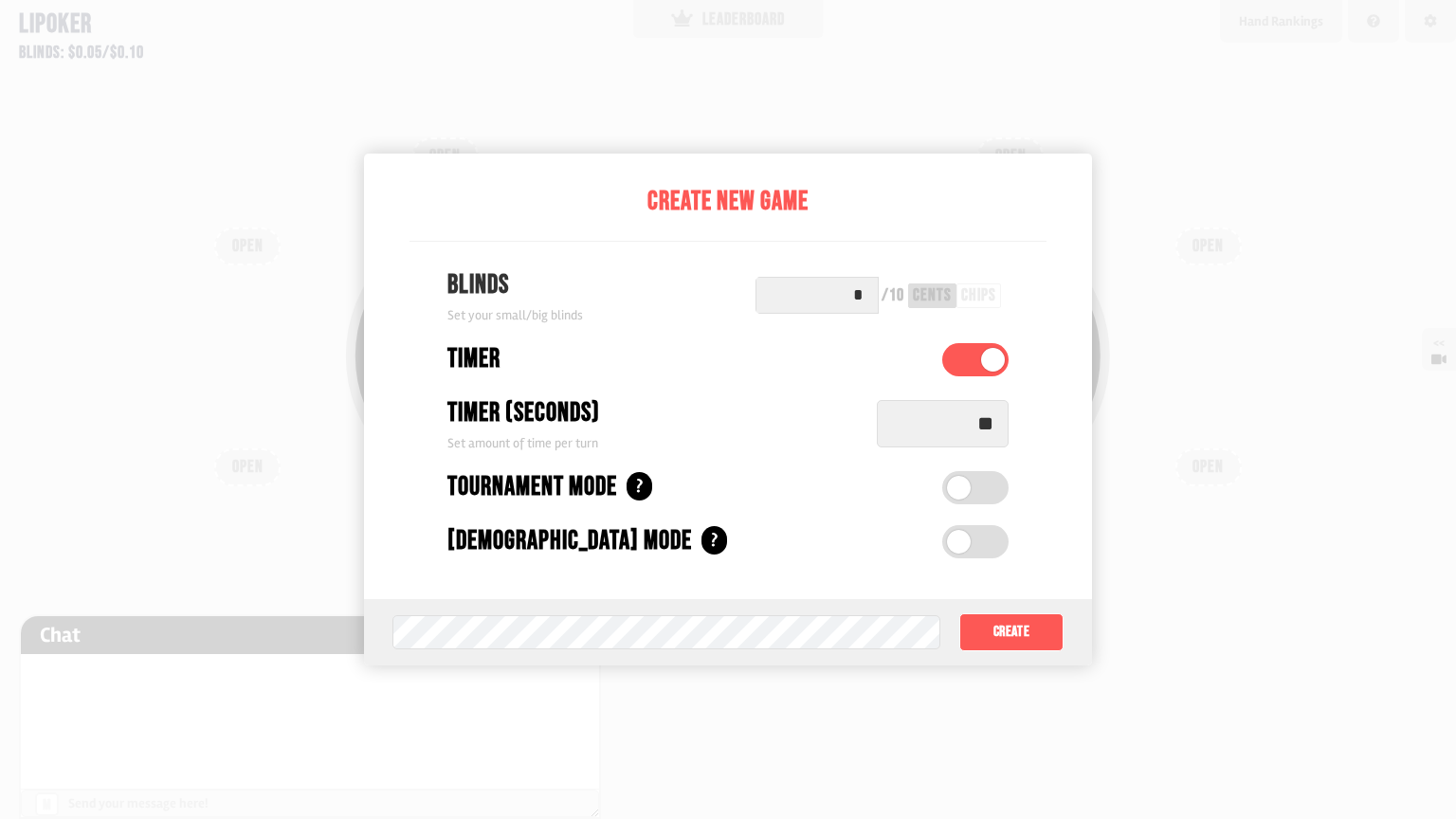 click at bounding box center (975, 487) 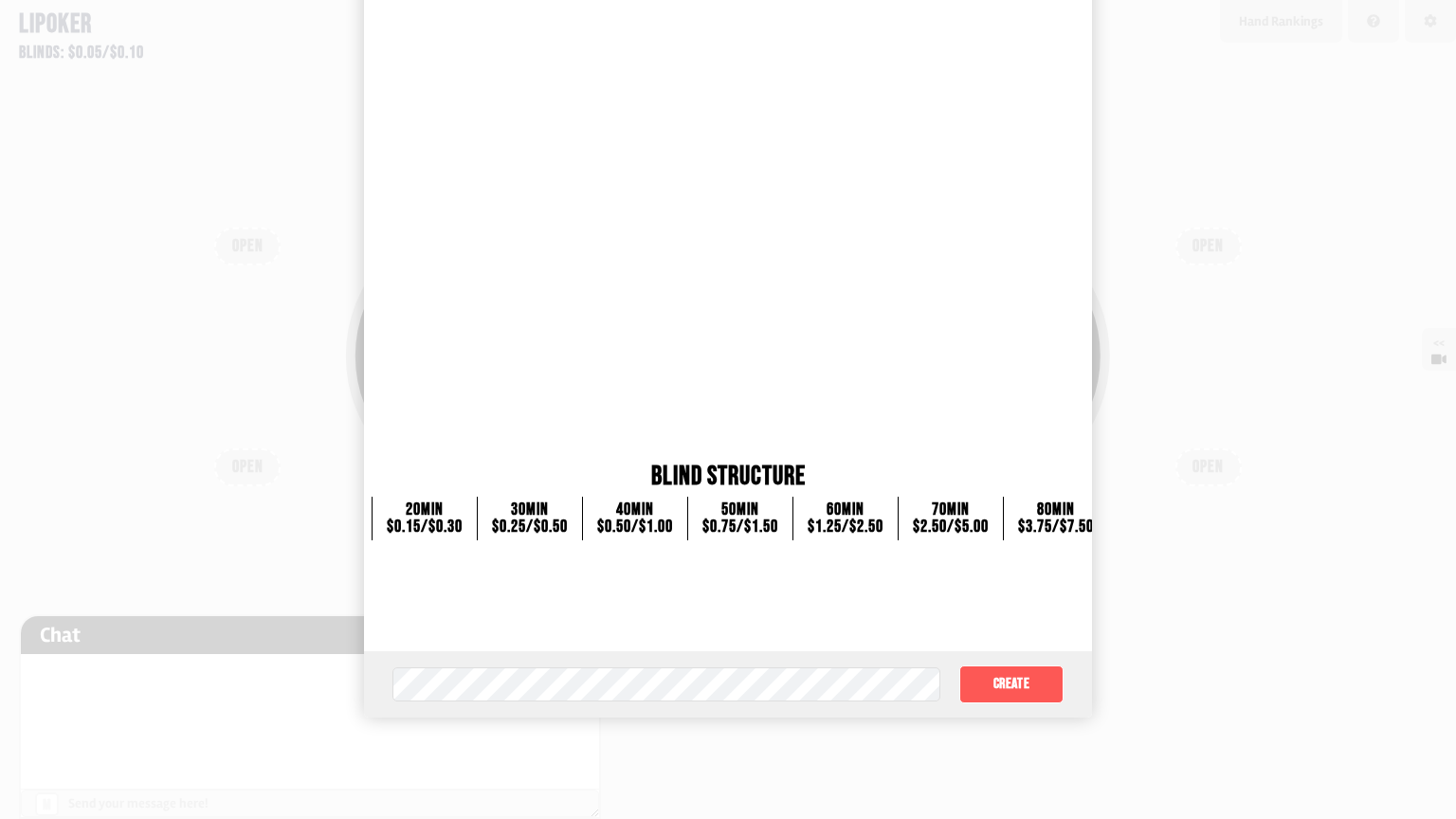 scroll, scrollTop: 182, scrollLeft: 0, axis: vertical 